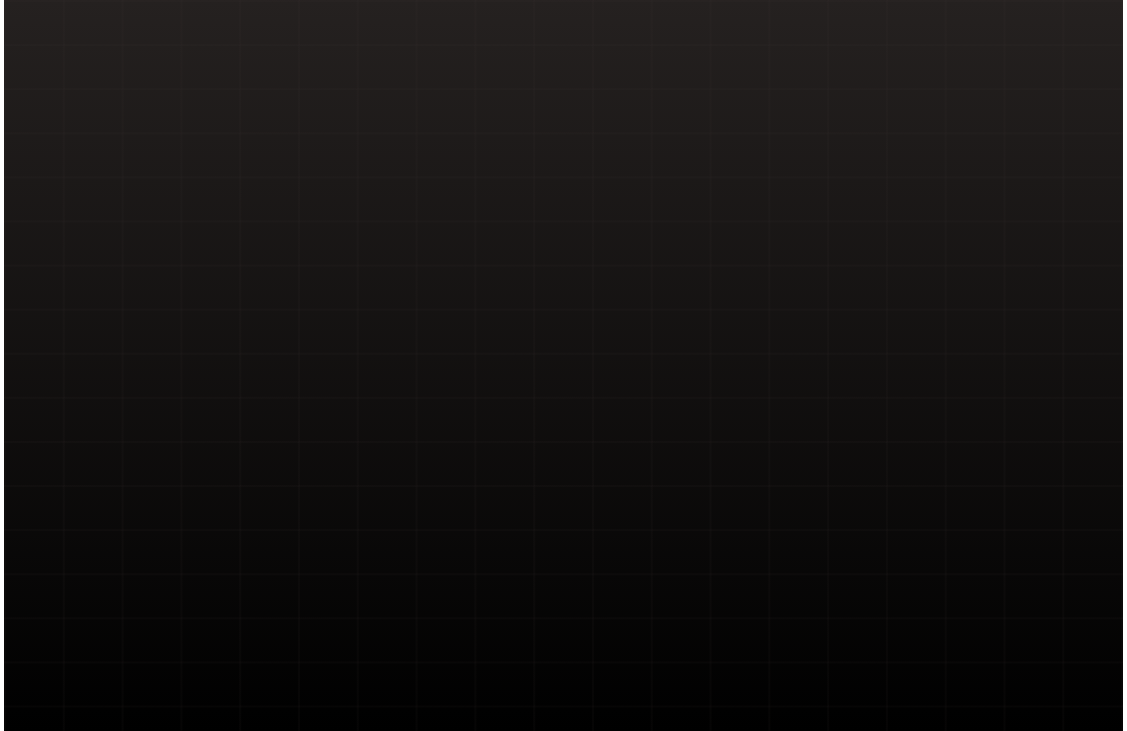 scroll, scrollTop: 0, scrollLeft: 0, axis: both 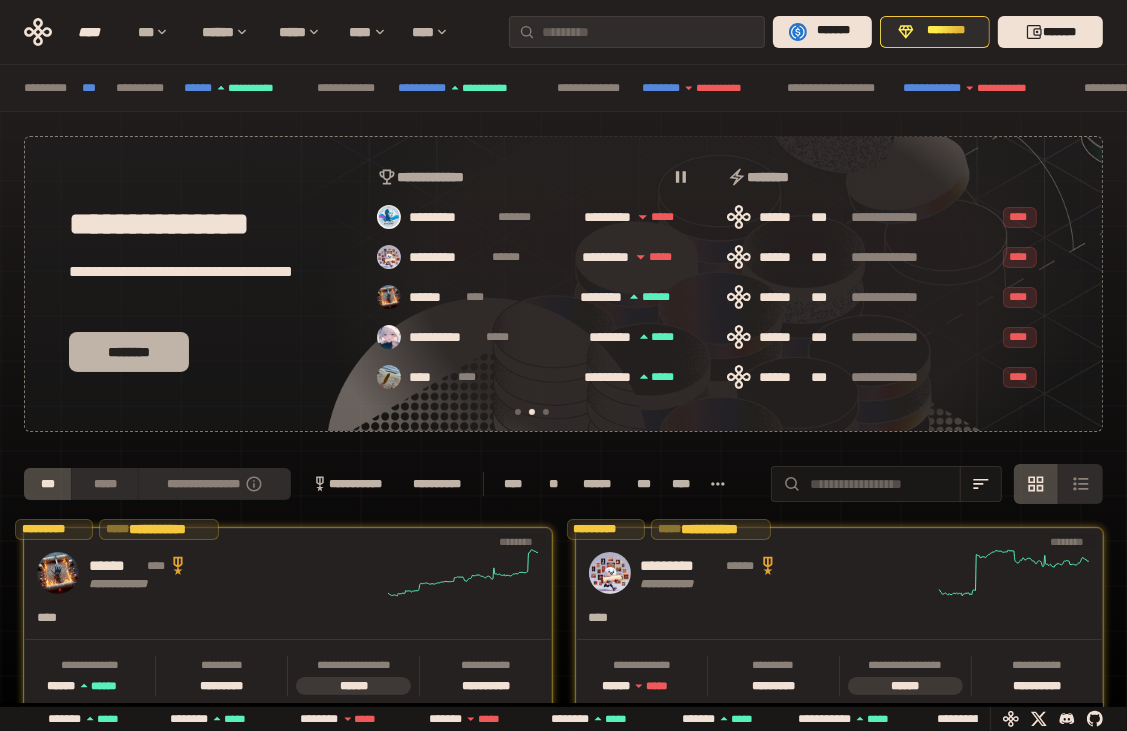 click on "********" at bounding box center (129, 352) 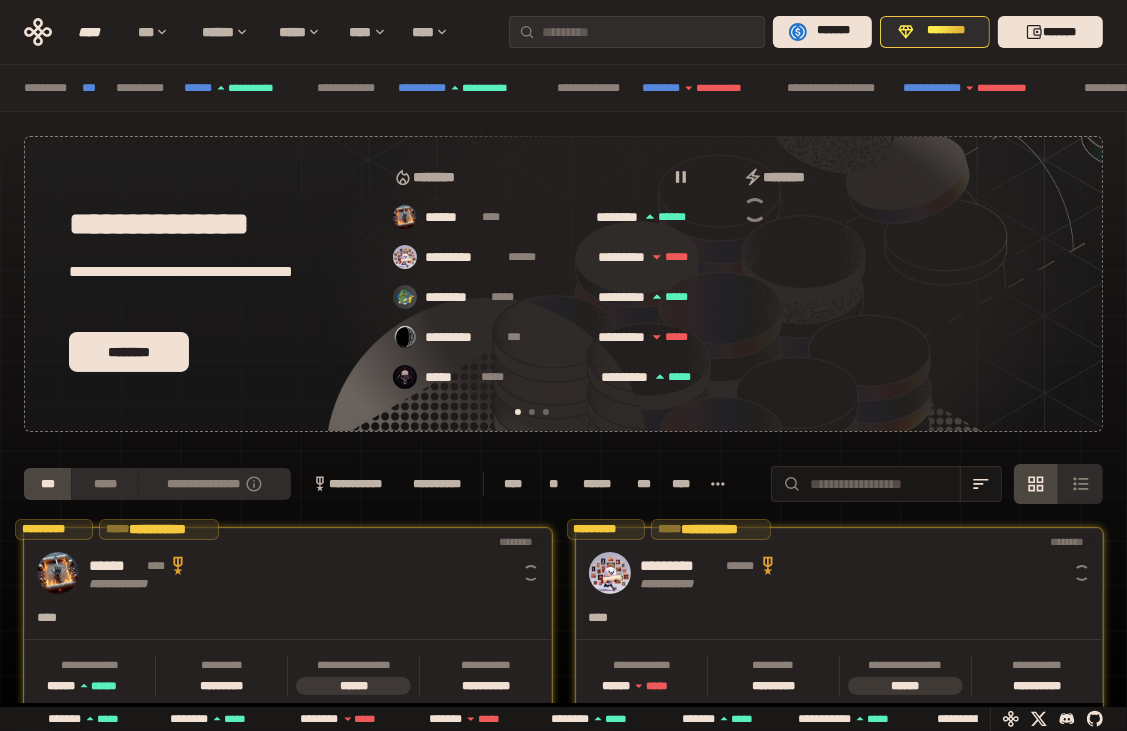scroll, scrollTop: 0, scrollLeft: 16, axis: horizontal 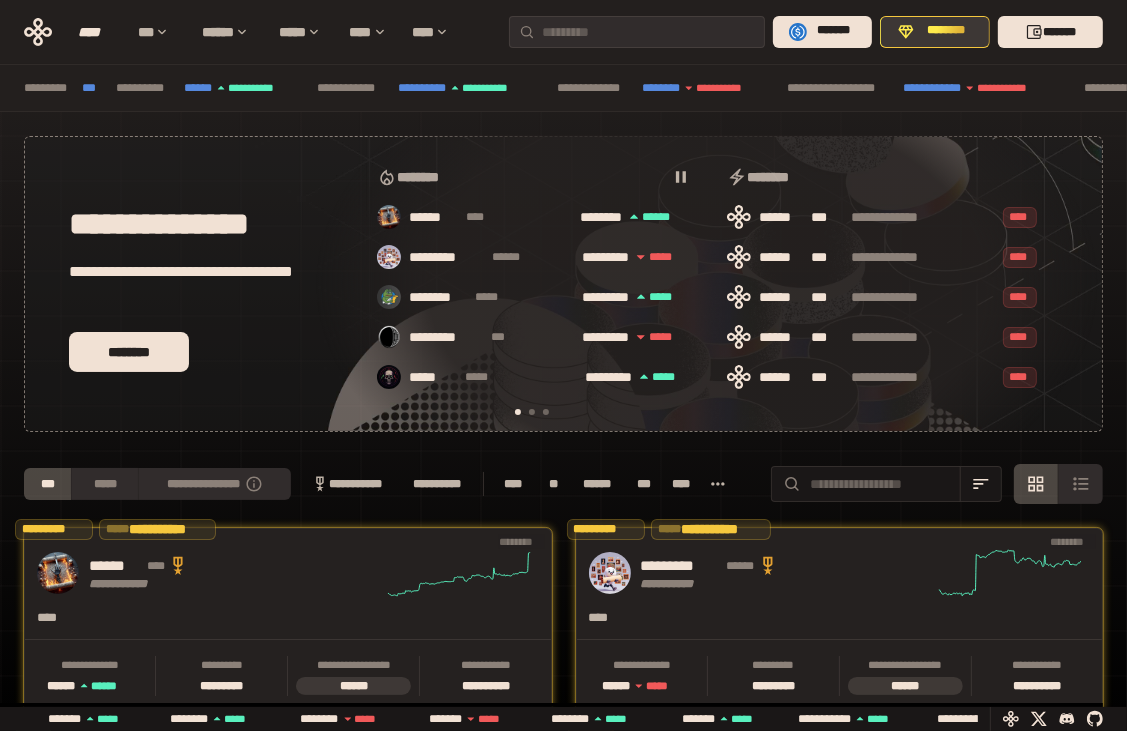 click on "********" at bounding box center [935, 32] 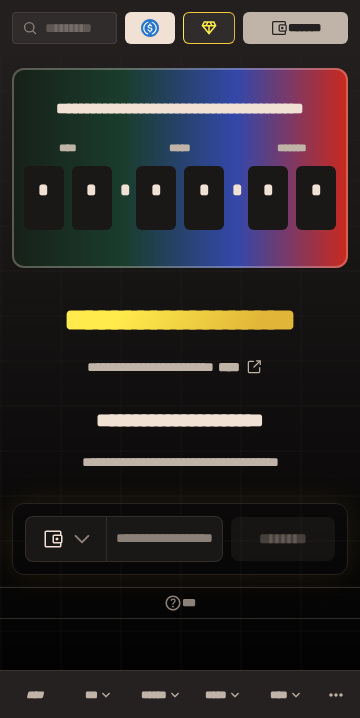 click on "*******" at bounding box center (295, 28) 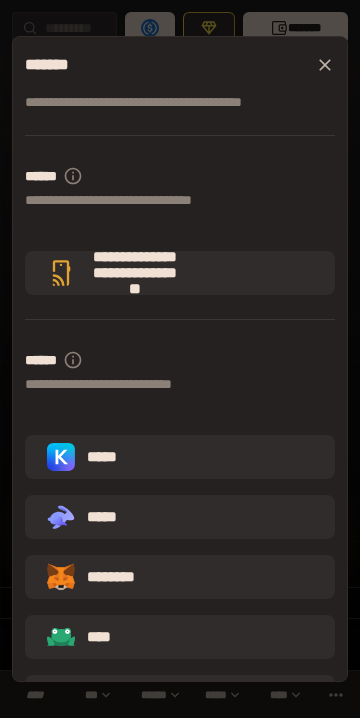 click on "*****" at bounding box center (180, 457) 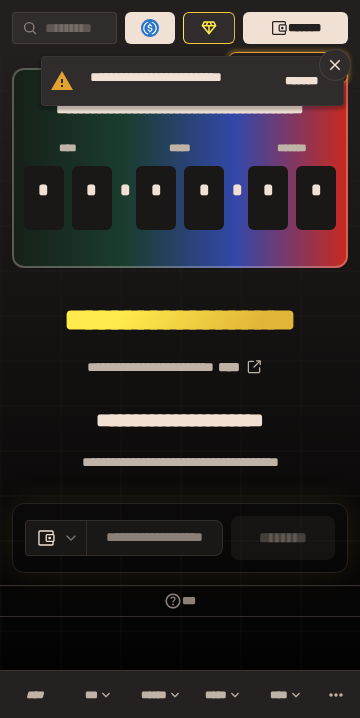 scroll, scrollTop: 34, scrollLeft: 0, axis: vertical 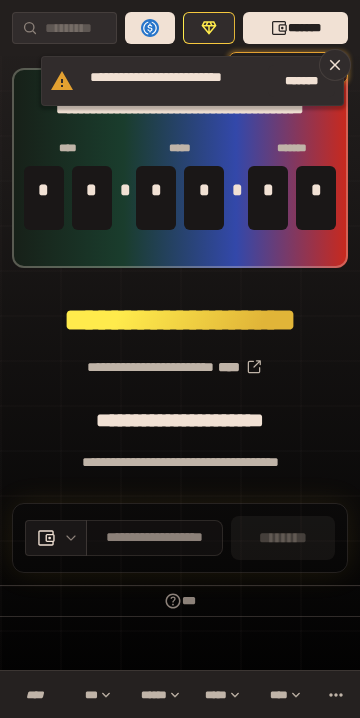 drag, startPoint x: 513, startPoint y: 572, endPoint x: 514, endPoint y: 559, distance: 13.038404 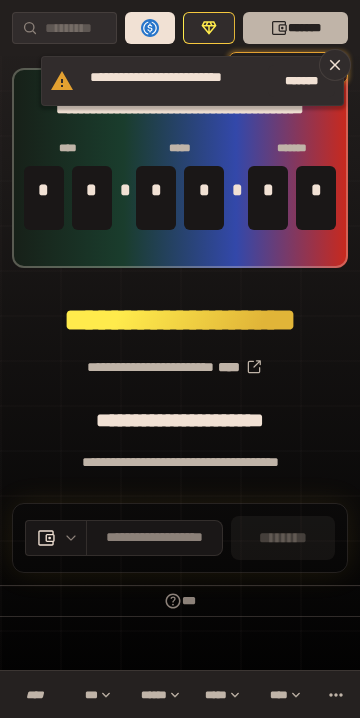 click on "*******" at bounding box center (295, 28) 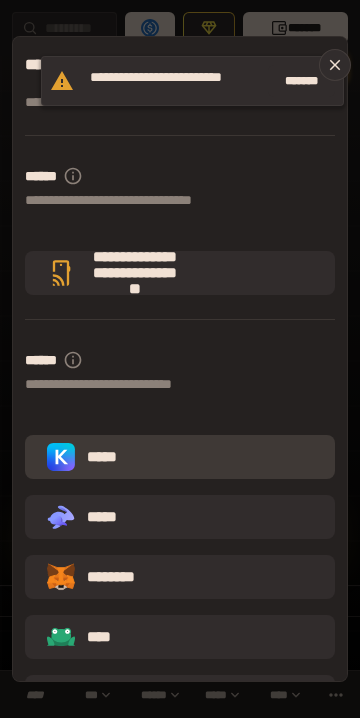 click on "*****" at bounding box center (86, 457) 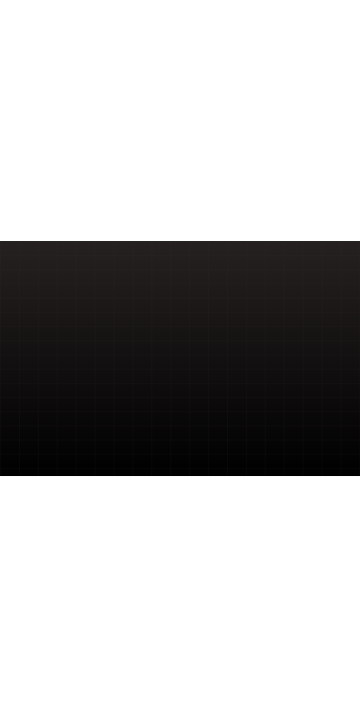 scroll, scrollTop: 0, scrollLeft: 0, axis: both 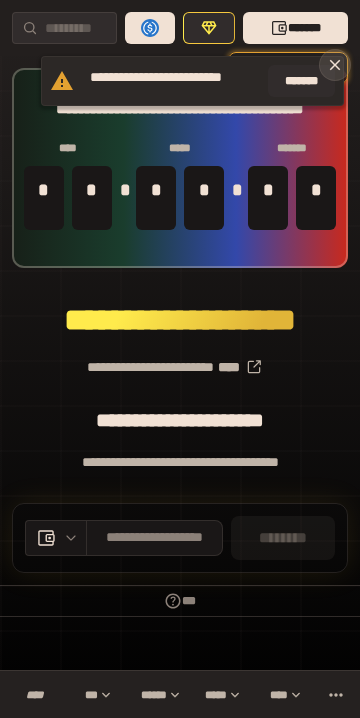 click at bounding box center [335, 65] 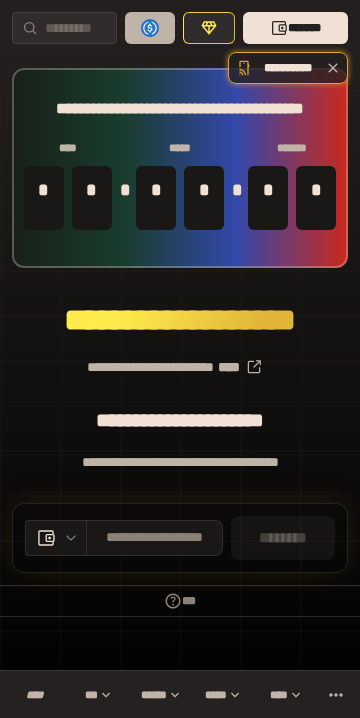 click on "*******" at bounding box center [150, 28] 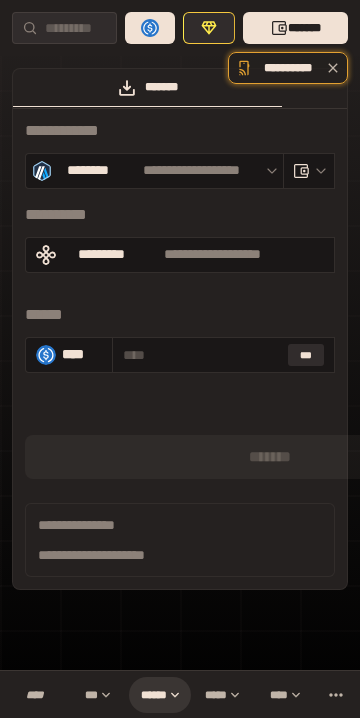 click on "**********" at bounding box center [180, 335] 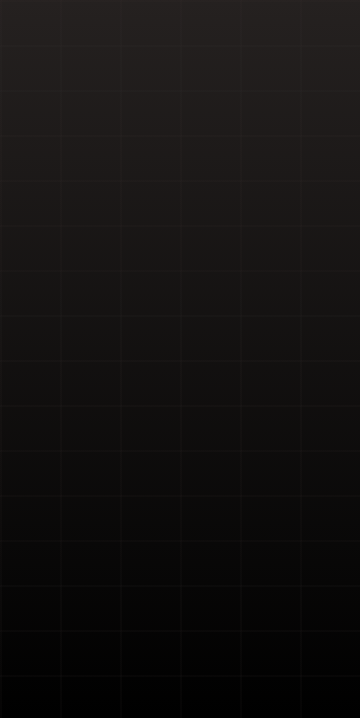 scroll, scrollTop: 0, scrollLeft: 0, axis: both 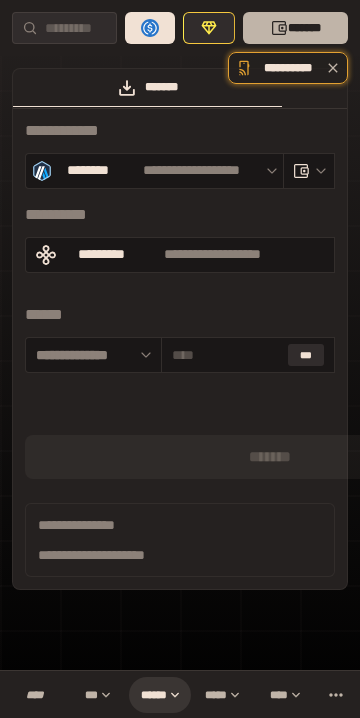 click on "*******" at bounding box center (295, 28) 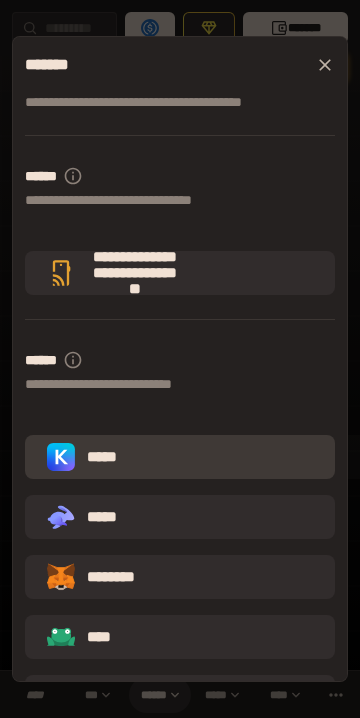 click on "*****" at bounding box center (86, 457) 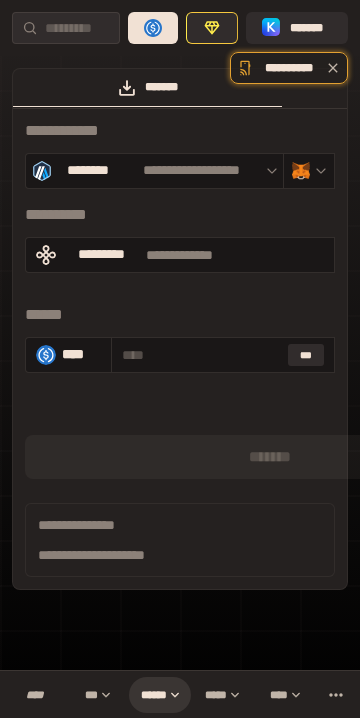 click on "**********" at bounding box center [180, 335] 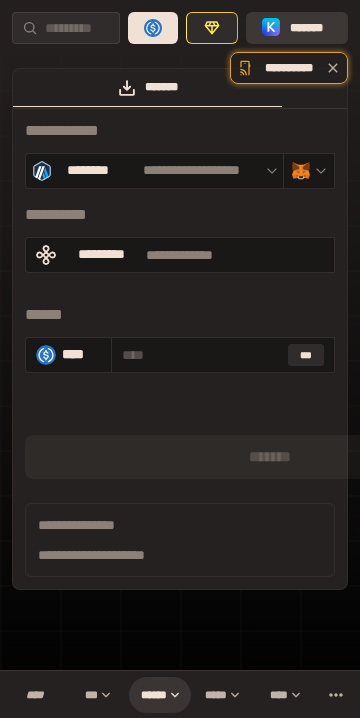 click on "*******" at bounding box center (297, 28) 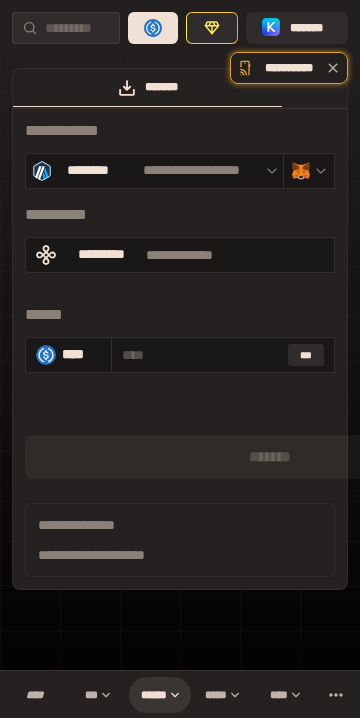 click on "*****" at bounding box center (0, 0) 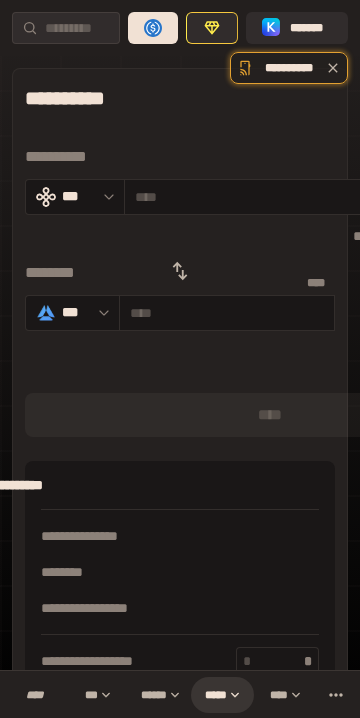 click 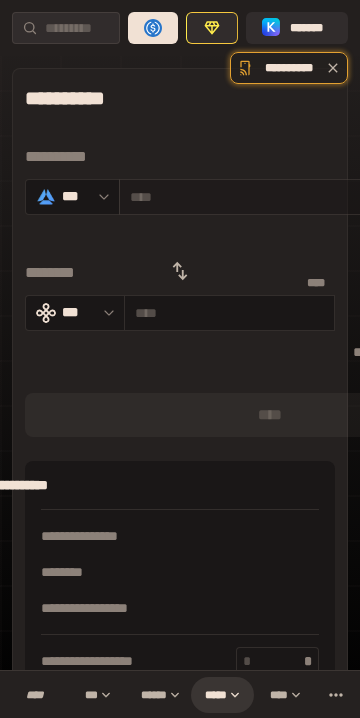 click on "***" at bounding box center (487, 197) 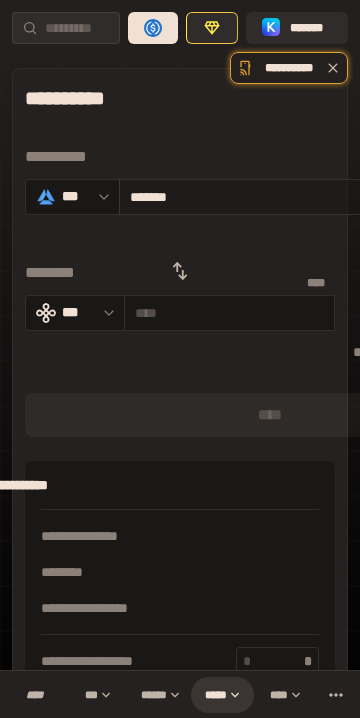 type on "**********" 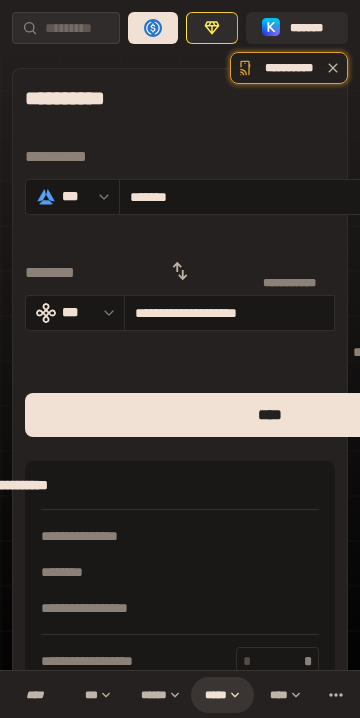 click 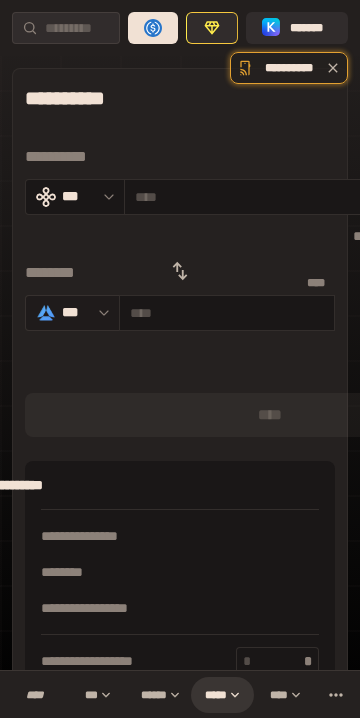 click on "***" at bounding box center [72, 313] 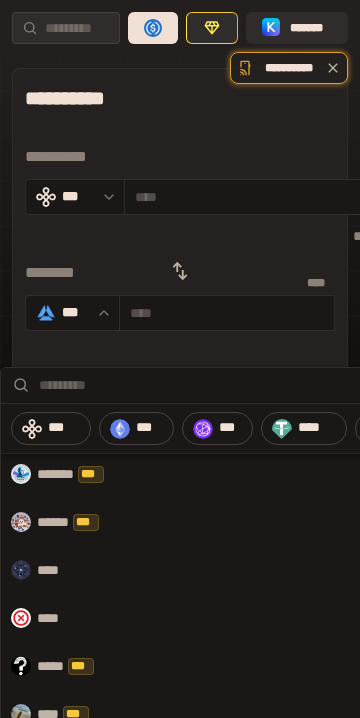 scroll, scrollTop: 0, scrollLeft: 0, axis: both 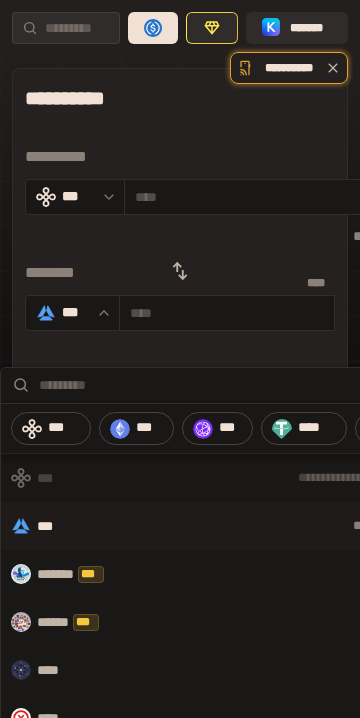 click 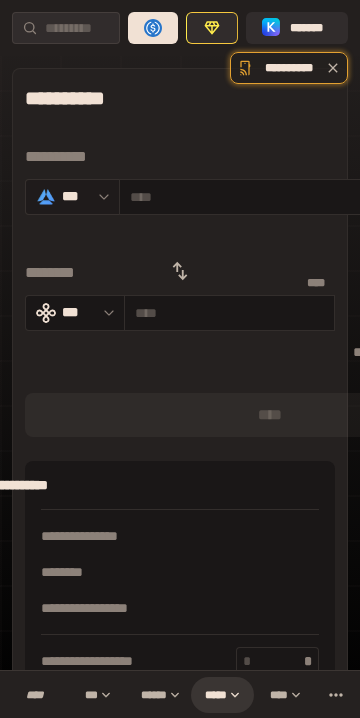 click 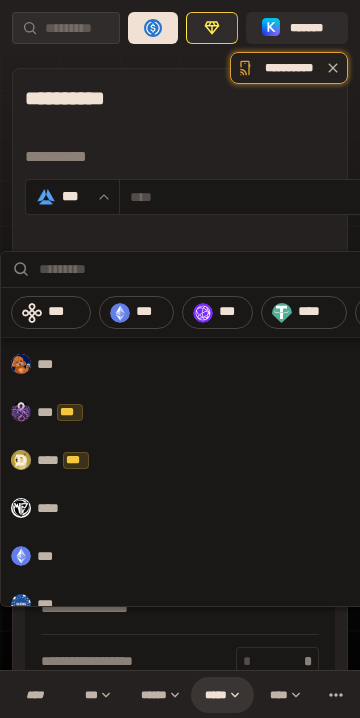 scroll, scrollTop: 400, scrollLeft: 0, axis: vertical 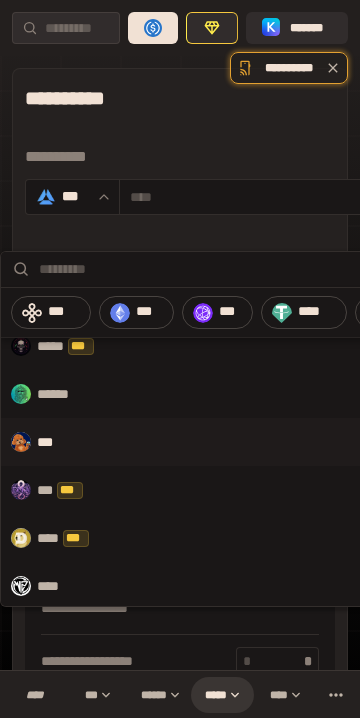 click on "***" at bounding box center (53, 442) 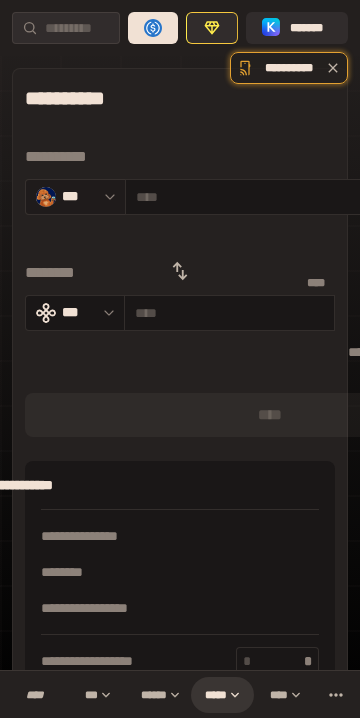 click 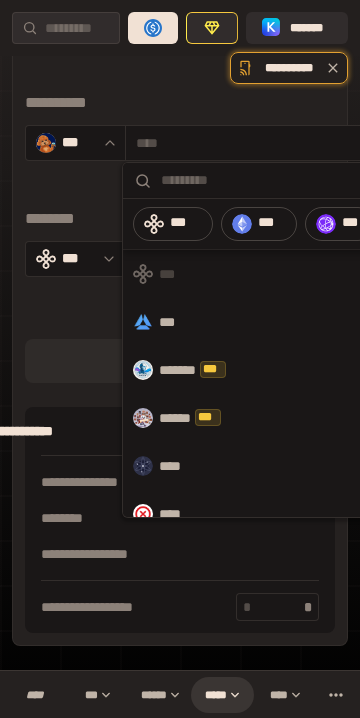 scroll, scrollTop: 88, scrollLeft: 0, axis: vertical 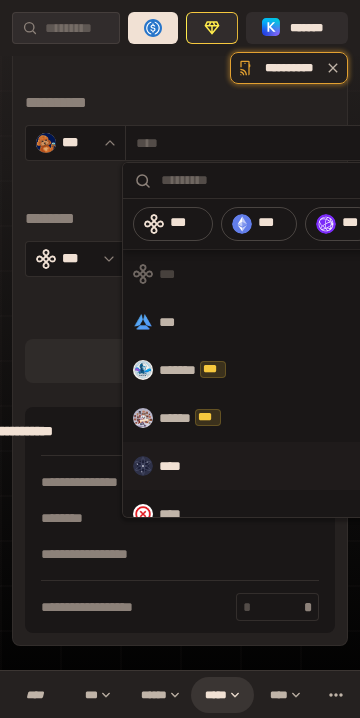 click on "****" at bounding box center [179, 466] 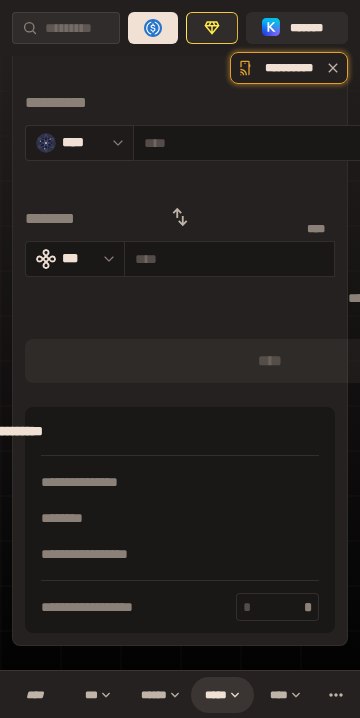 click on "****" at bounding box center (79, 143) 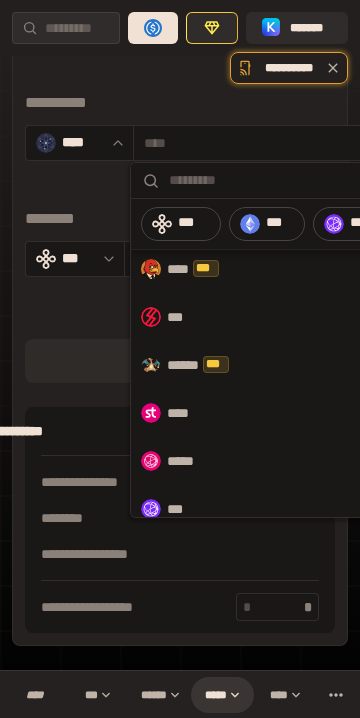 scroll, scrollTop: 1267, scrollLeft: 0, axis: vertical 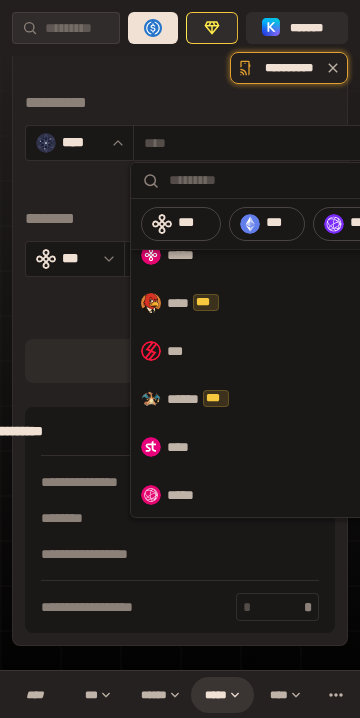 click on "John Doe lives at 123 Main St, Anytown, CA 90210." at bounding box center (180, 336) 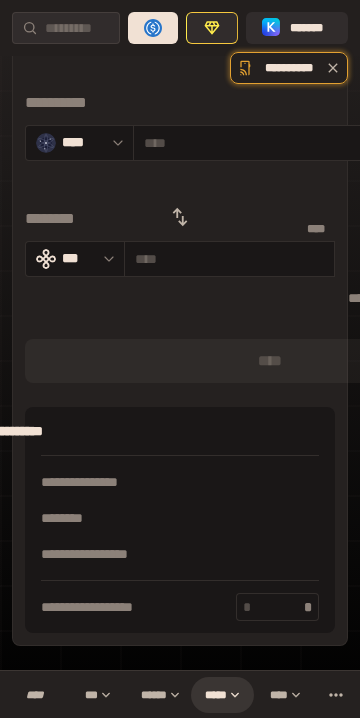 click on "****" at bounding box center [0, 0] 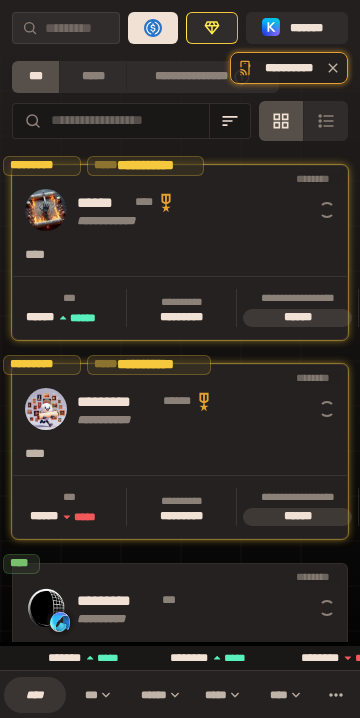 scroll, scrollTop: 388, scrollLeft: 0, axis: vertical 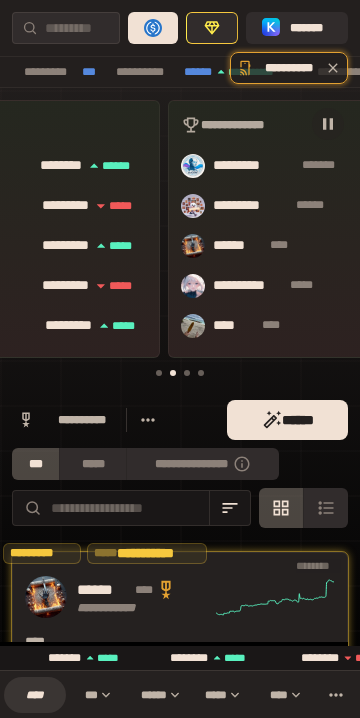 click on "****" at bounding box center (0, 0) 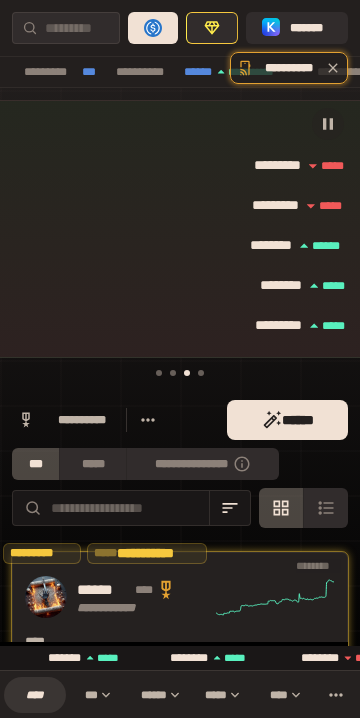scroll, scrollTop: 0, scrollLeft: 2148, axis: horizontal 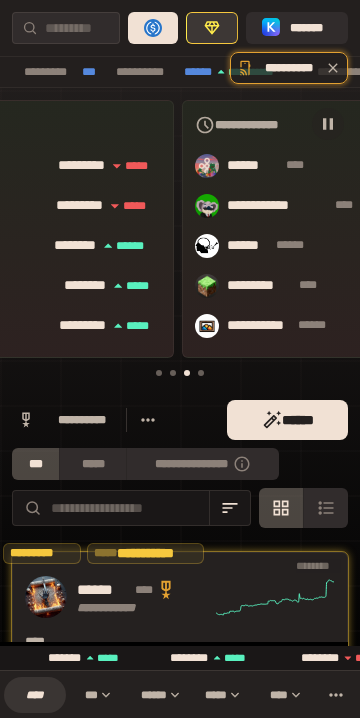 click on "*****" at bounding box center [212, 28] 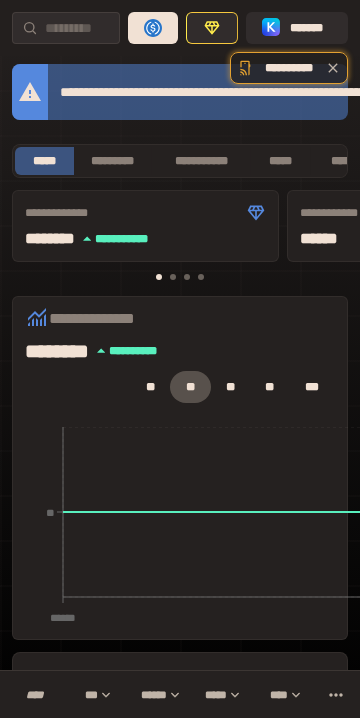 scroll, scrollTop: 0, scrollLeft: 0, axis: both 